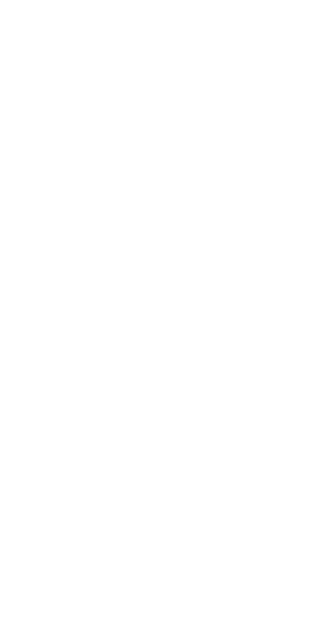 scroll, scrollTop: 0, scrollLeft: 0, axis: both 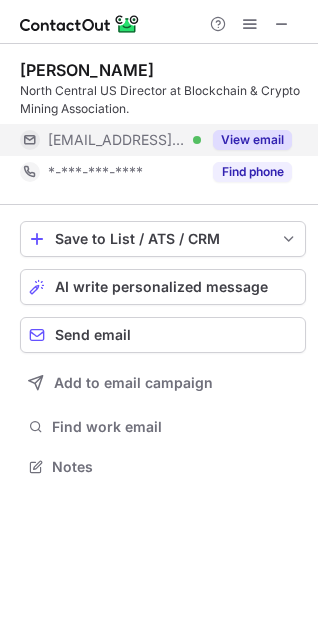click on "View email" at bounding box center (252, 140) 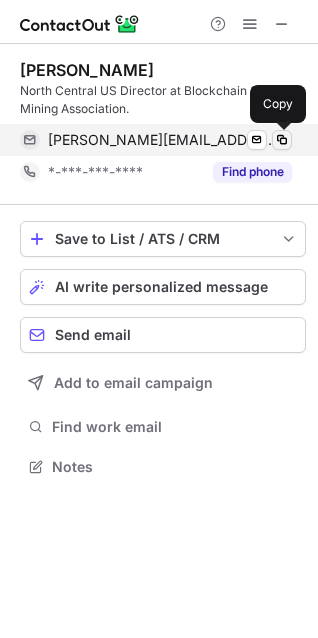 click at bounding box center (282, 140) 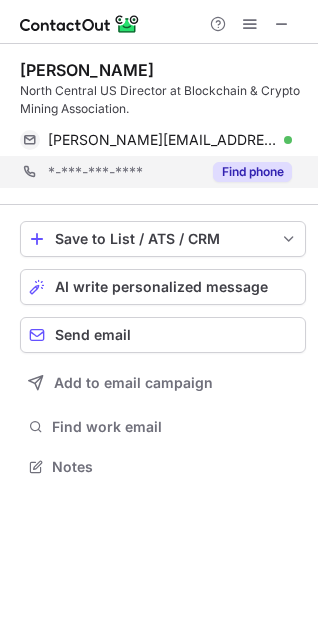 type 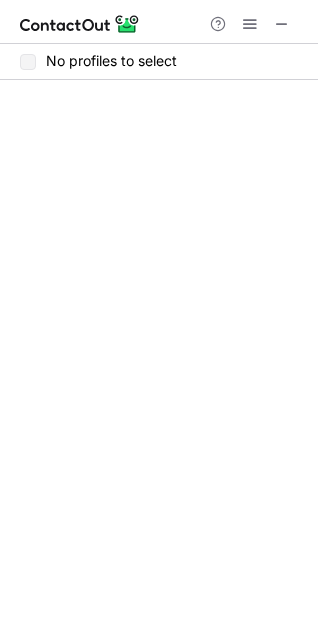 scroll, scrollTop: 0, scrollLeft: 0, axis: both 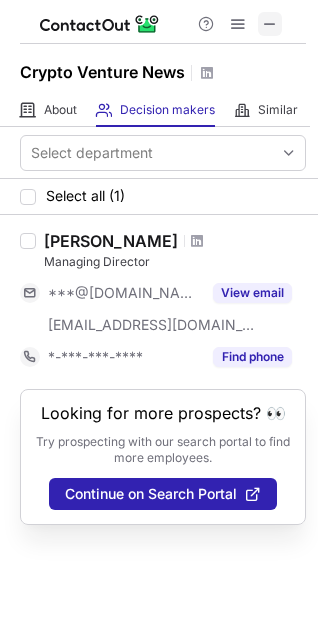 click at bounding box center (270, 24) 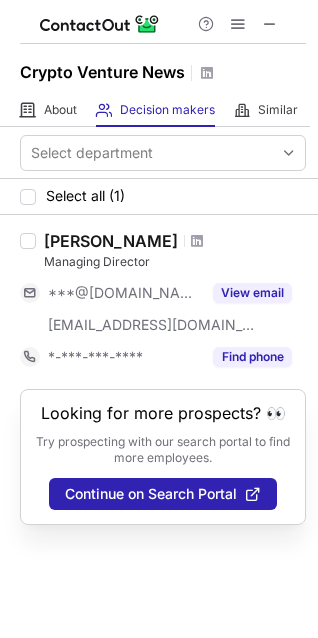 type 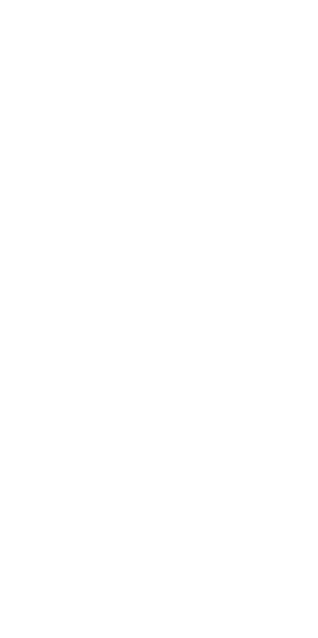 scroll, scrollTop: 0, scrollLeft: 0, axis: both 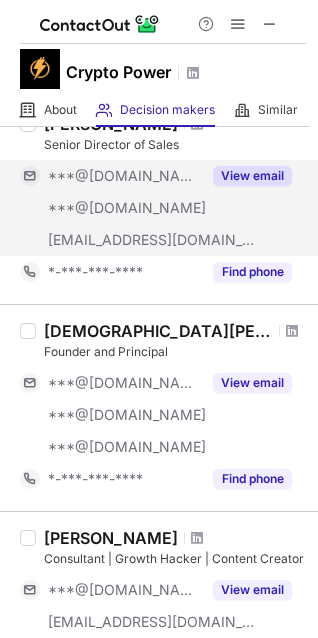 click on "View email" at bounding box center (252, 176) 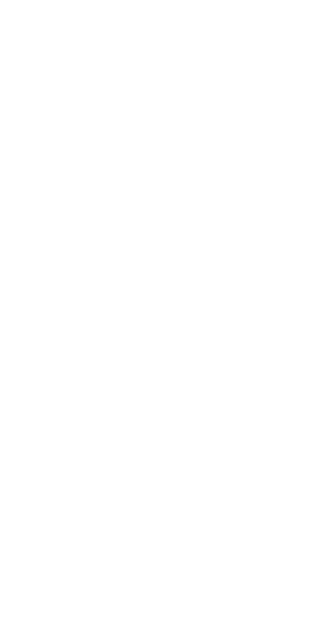 scroll, scrollTop: 0, scrollLeft: 0, axis: both 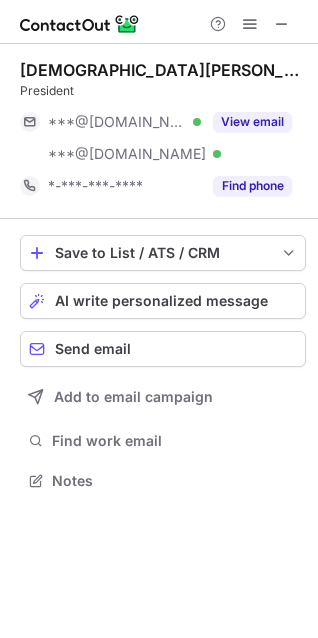 click on "Help & Support" at bounding box center (159, 22) 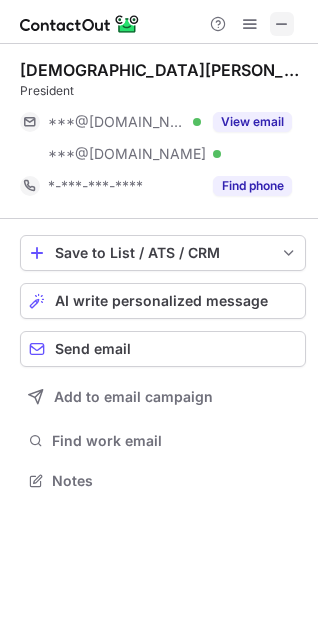 click at bounding box center (282, 24) 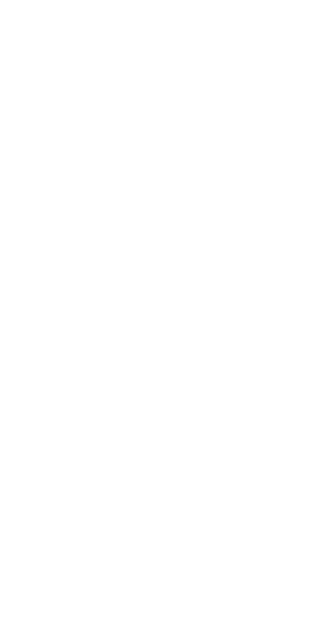 scroll, scrollTop: 0, scrollLeft: 0, axis: both 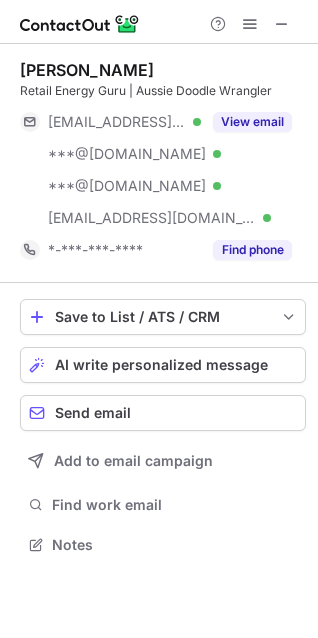 drag, startPoint x: 286, startPoint y: 28, endPoint x: 127, endPoint y: 65, distance: 163.24828 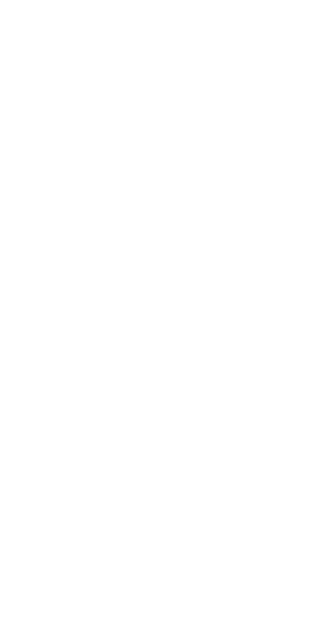 scroll, scrollTop: 0, scrollLeft: 0, axis: both 